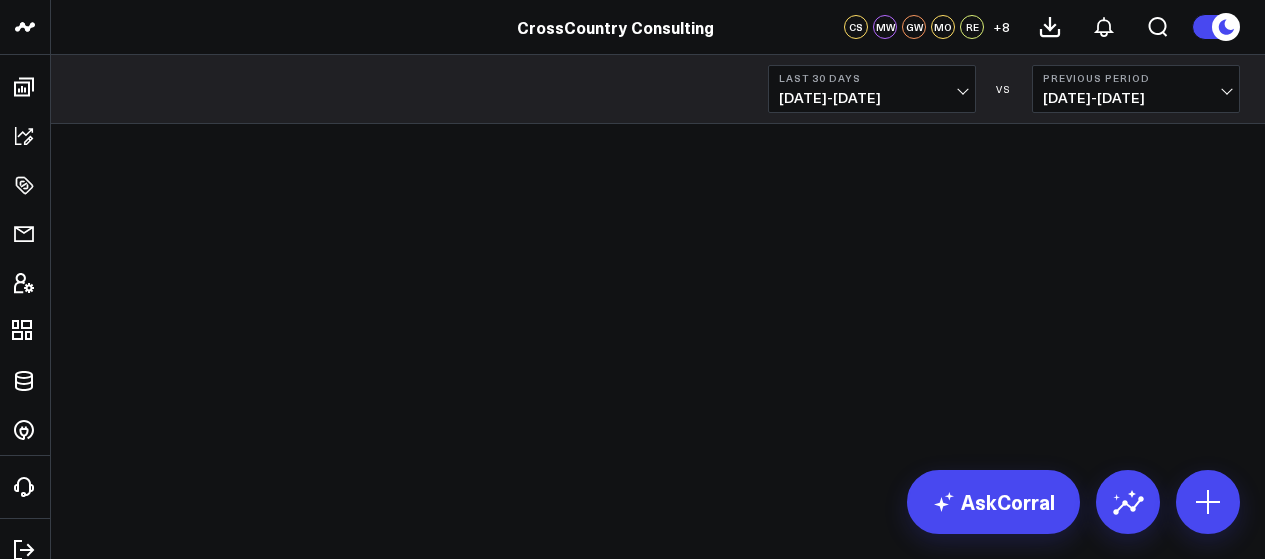 scroll, scrollTop: 0, scrollLeft: 0, axis: both 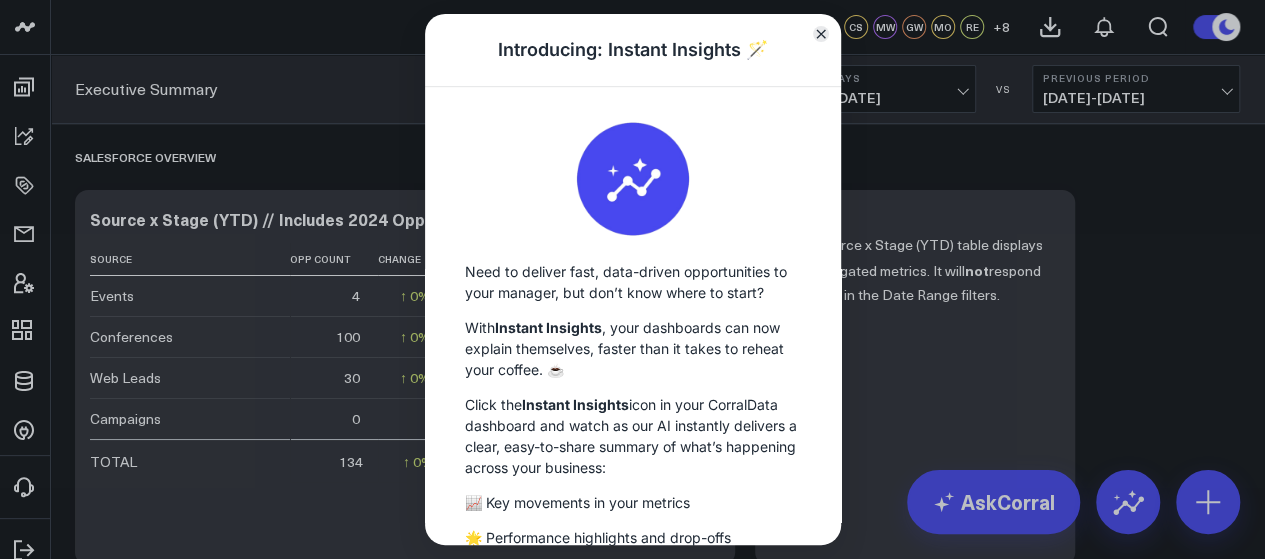 click 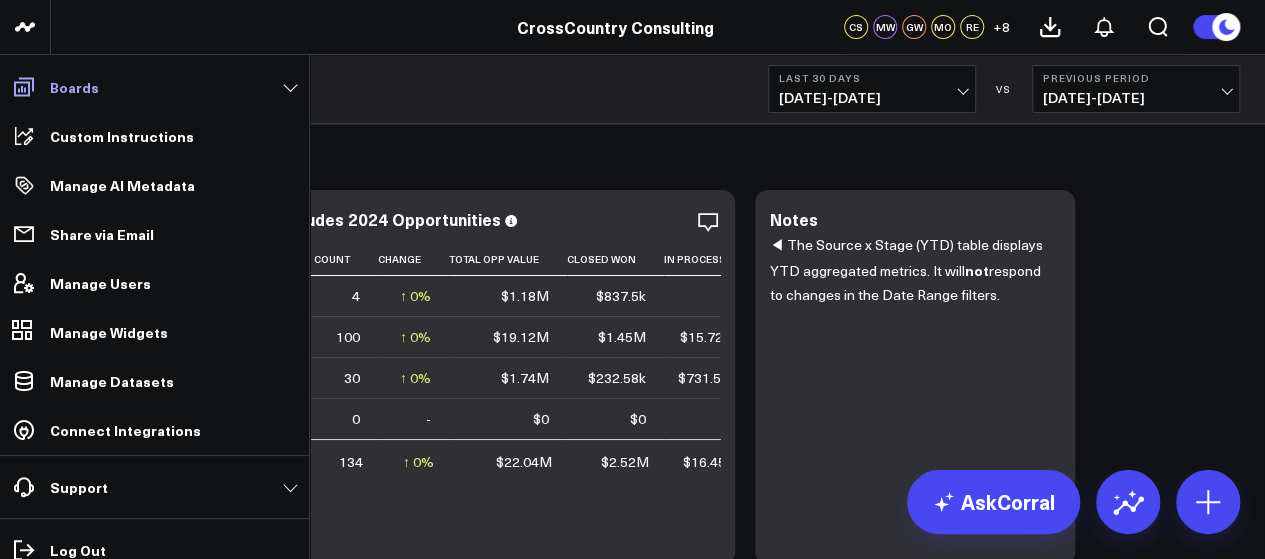 click on "Boards" at bounding box center [154, 87] 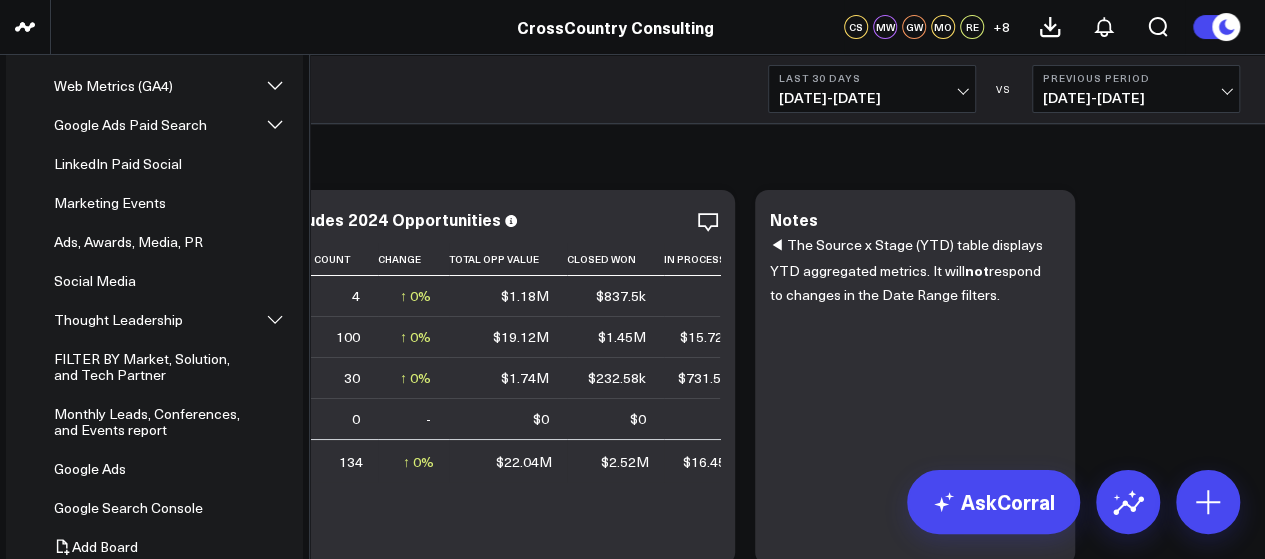 scroll, scrollTop: 292, scrollLeft: 0, axis: vertical 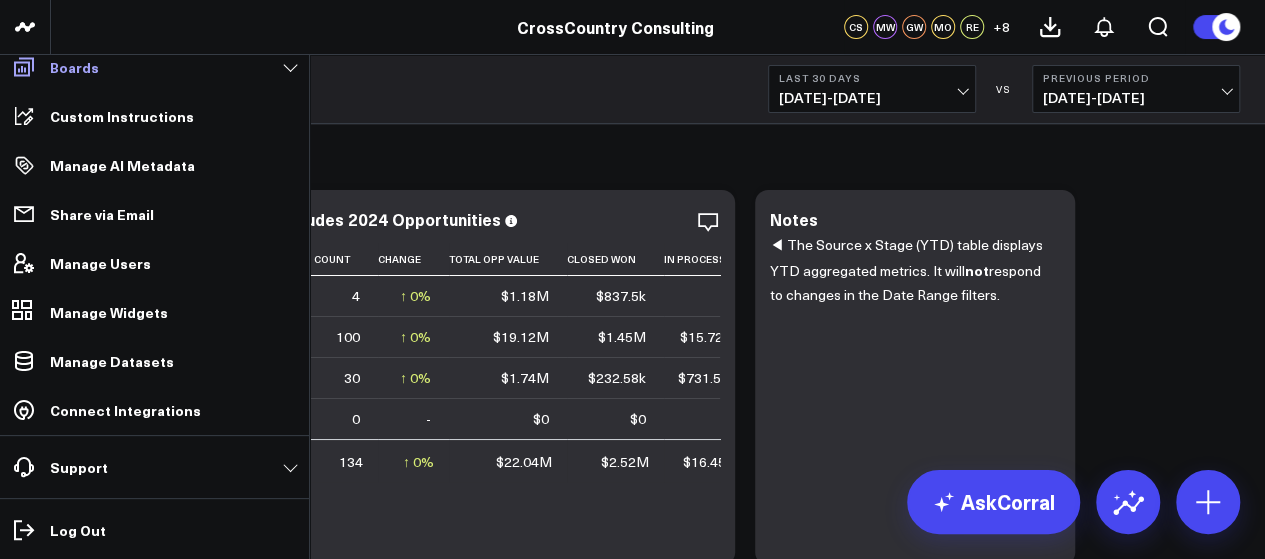 click on "Boards" at bounding box center (154, 67) 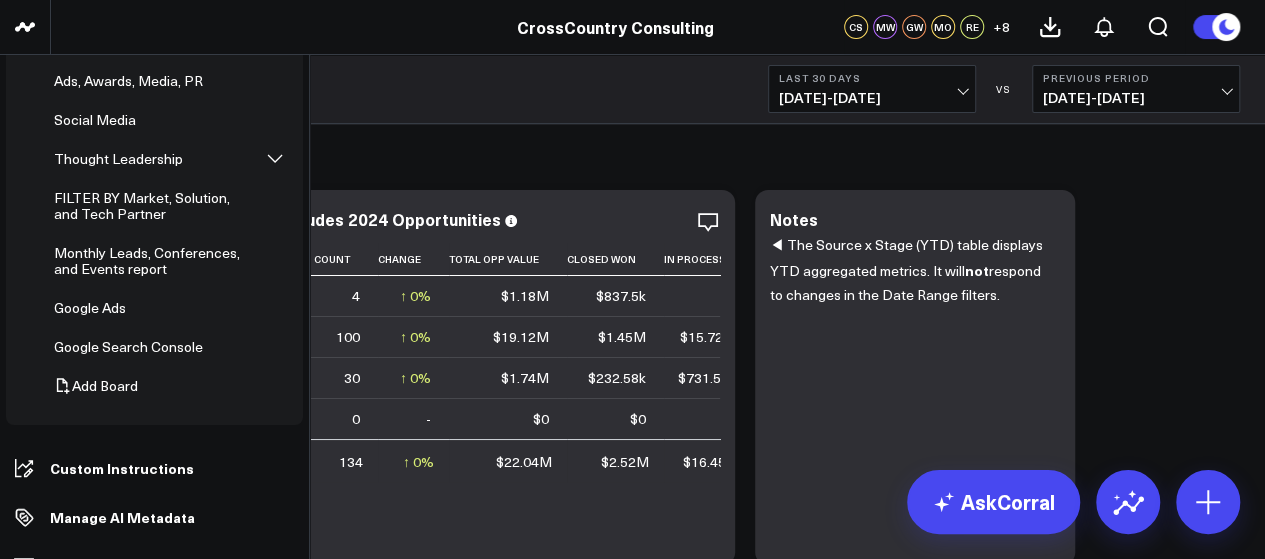 scroll, scrollTop: 494, scrollLeft: 0, axis: vertical 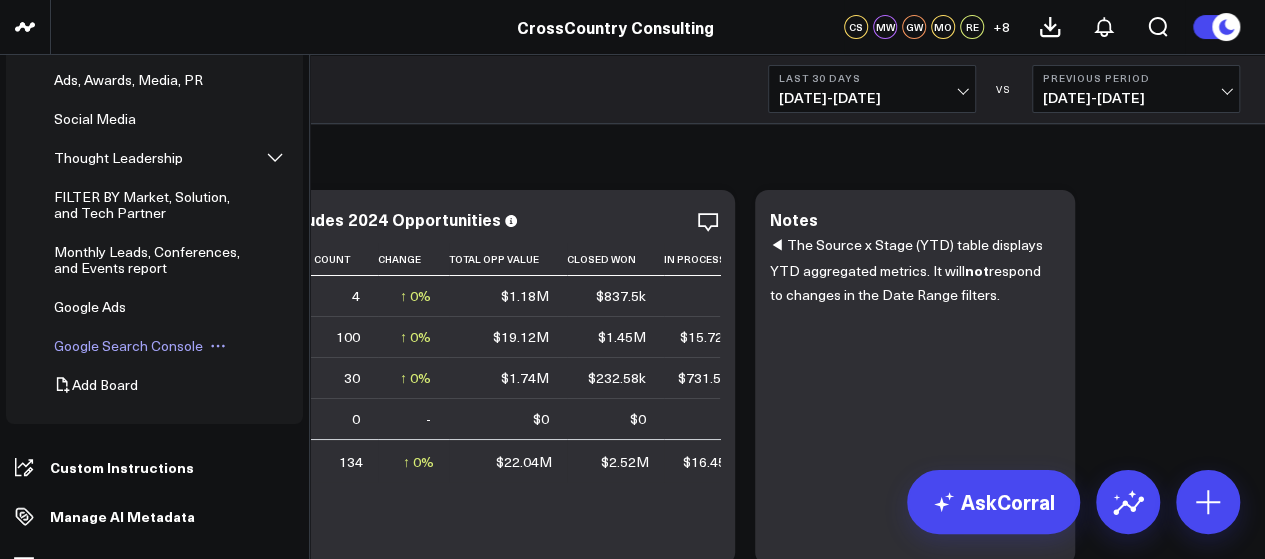 click on "Google Search Console" at bounding box center [128, 345] 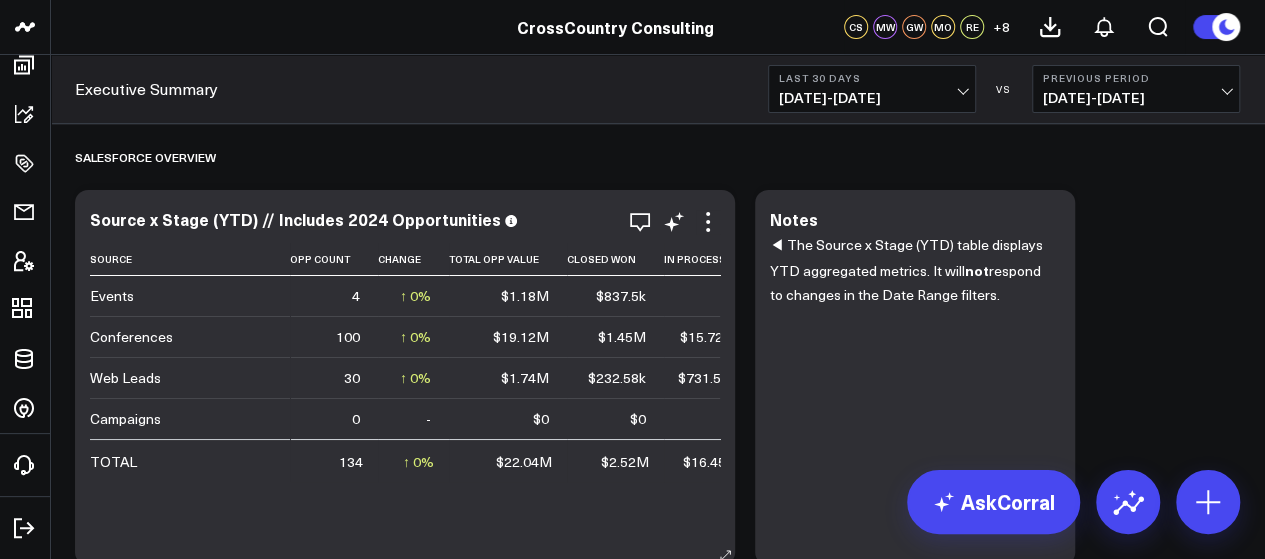 scroll, scrollTop: 20, scrollLeft: 0, axis: vertical 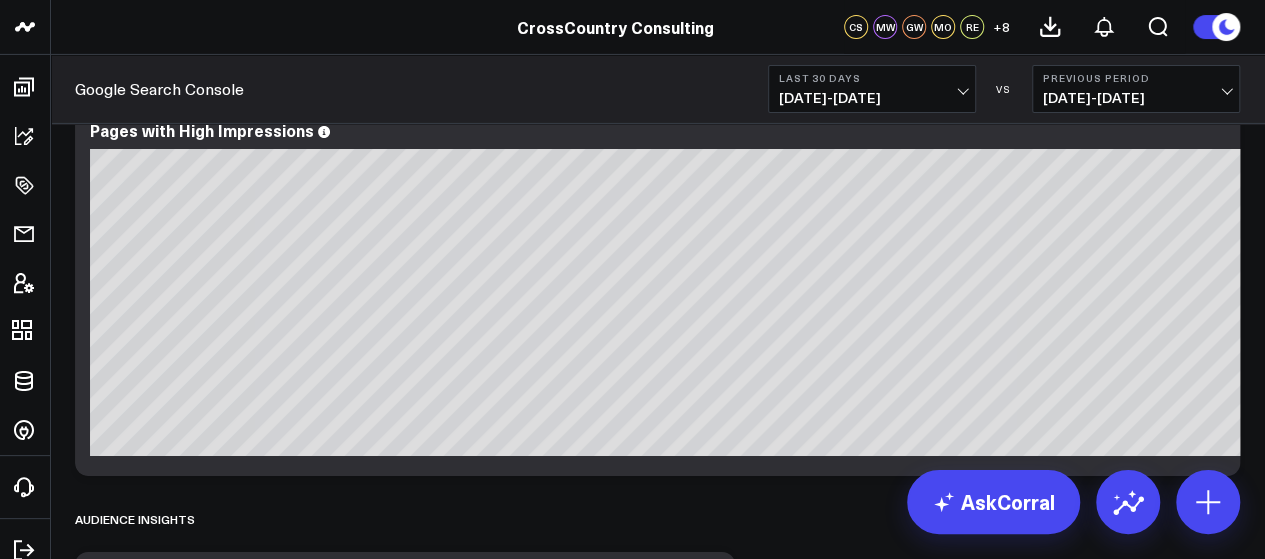 drag, startPoint x: 745, startPoint y: 475, endPoint x: 790, endPoint y: 483, distance: 45.705578 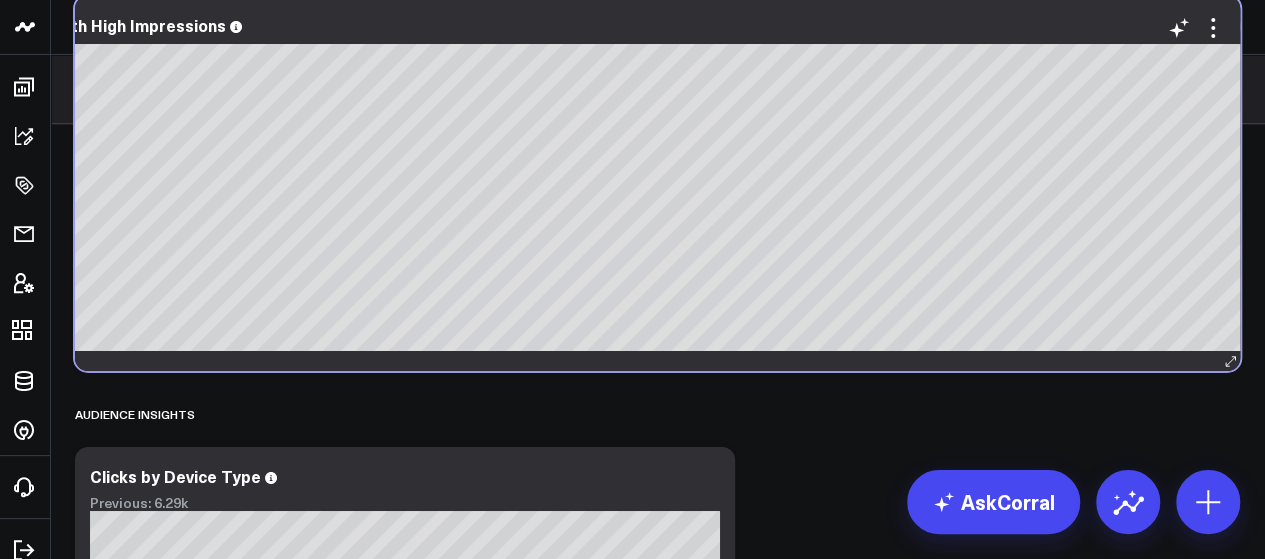 scroll, scrollTop: 0, scrollLeft: 115, axis: horizontal 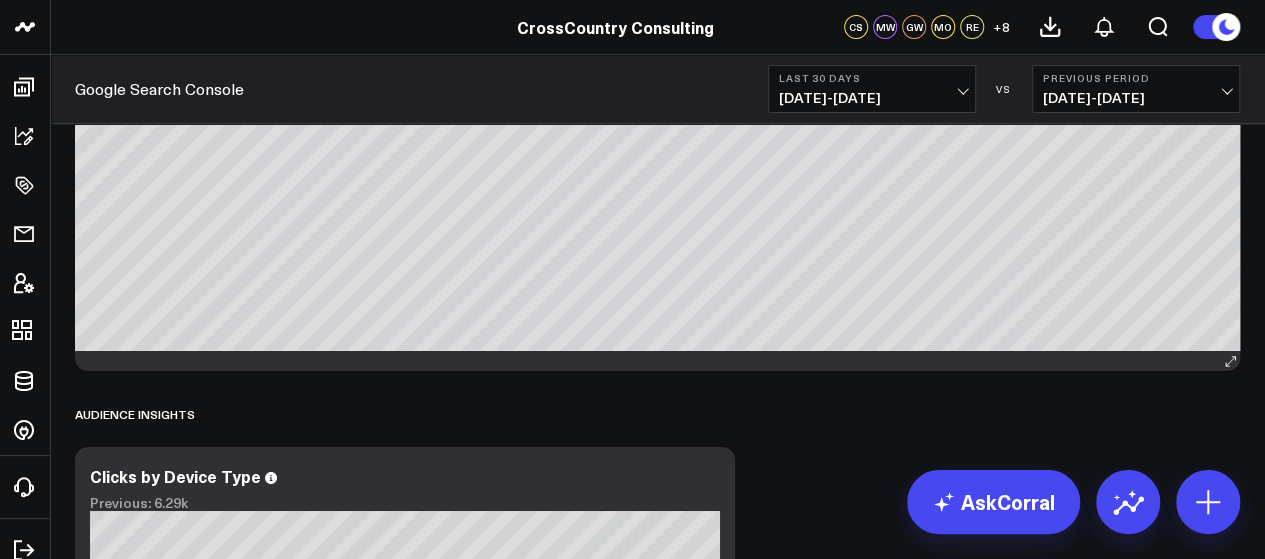 click on "Overview Performance Modify via AI Copy link to widget Ask support Remove Create linked copy Executive Summary Executive Summary (2024) Salesforce Salesforce Marketing Dashboard (2025) Salesforce Marketing Dashboard (2024) Conferences Conferences (2024) Hubspot Hubspot 2024 Sandbox Brand Insights Brand Insights Scoring LinkedIn Ads Campaigns SCS Acquisition (NetSuite) Archive B4 Q1 - Campaign Details B4 Q2 - Campaign Details Gartner CFO - Campaign Details B4 Q3 - Campaign Details Campaigns (2024) Iceberg 2.0 FAST TAS CARE Solution & Audience Metrics (GA4) Web Metrics (GA4) AI & LLM Metrics Google Ads Paid Search Paid Search Campaign Trends LinkedIn Paid Social Marketing Events Ads, Awards, Media, PR Social Media Thought Leadership Thought Leadership (2024) Thought Leadership (2025) FILTER BY Market, Solution, and Tech Partner Monthly Leads, Conferences, and Events report Google Ads Google Search Console Duplicate to Executive Summary Executive Summary (2024) Salesforce Salesforce Marketing Dashboard (2025)" at bounding box center (657, -437) 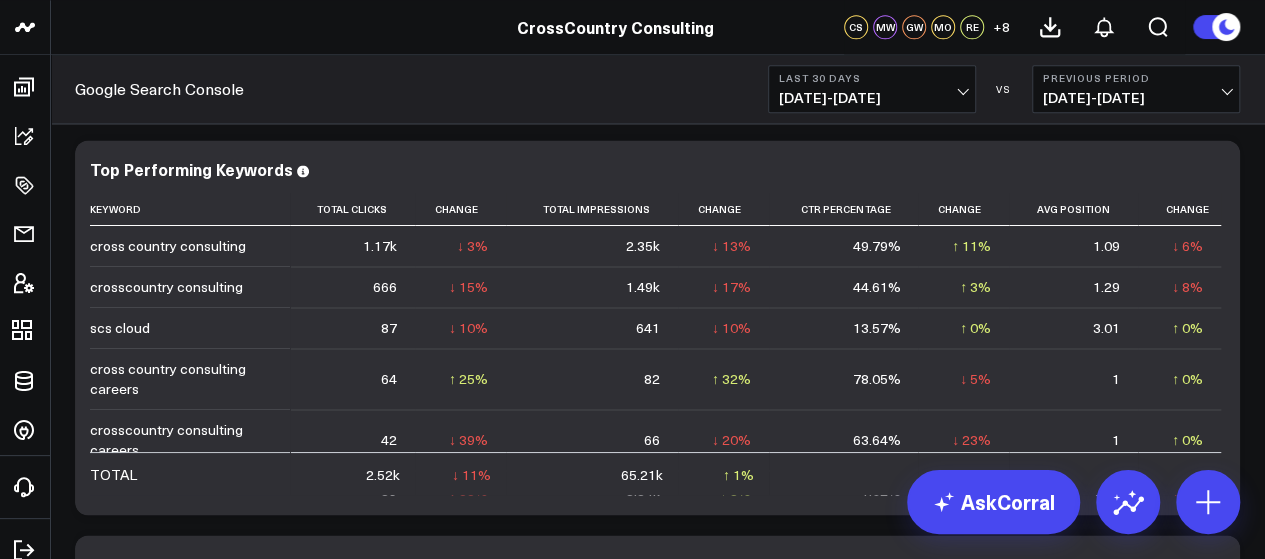 scroll, scrollTop: 1298, scrollLeft: 0, axis: vertical 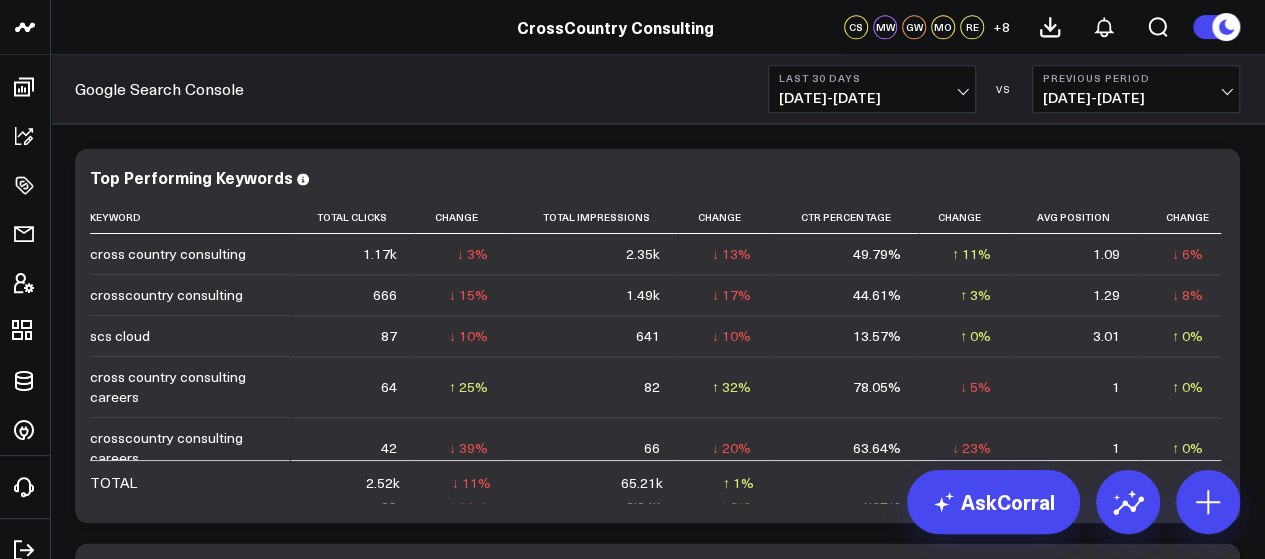 click on "05/28/25  -  06/26/25" at bounding box center [1136, 98] 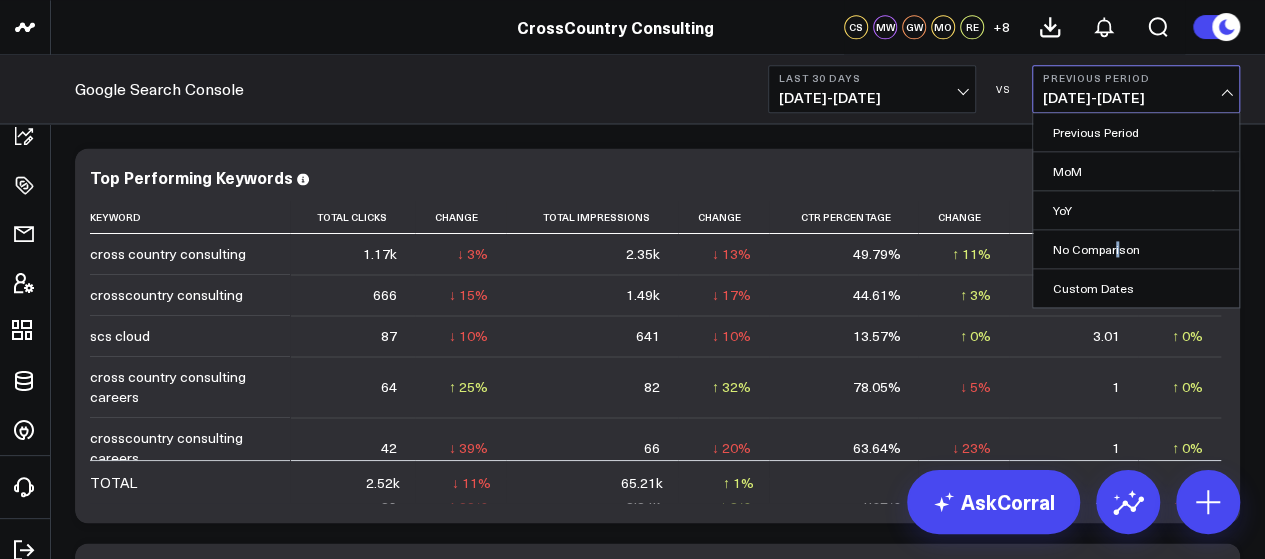 click on "No Comparison" at bounding box center [1136, 249] 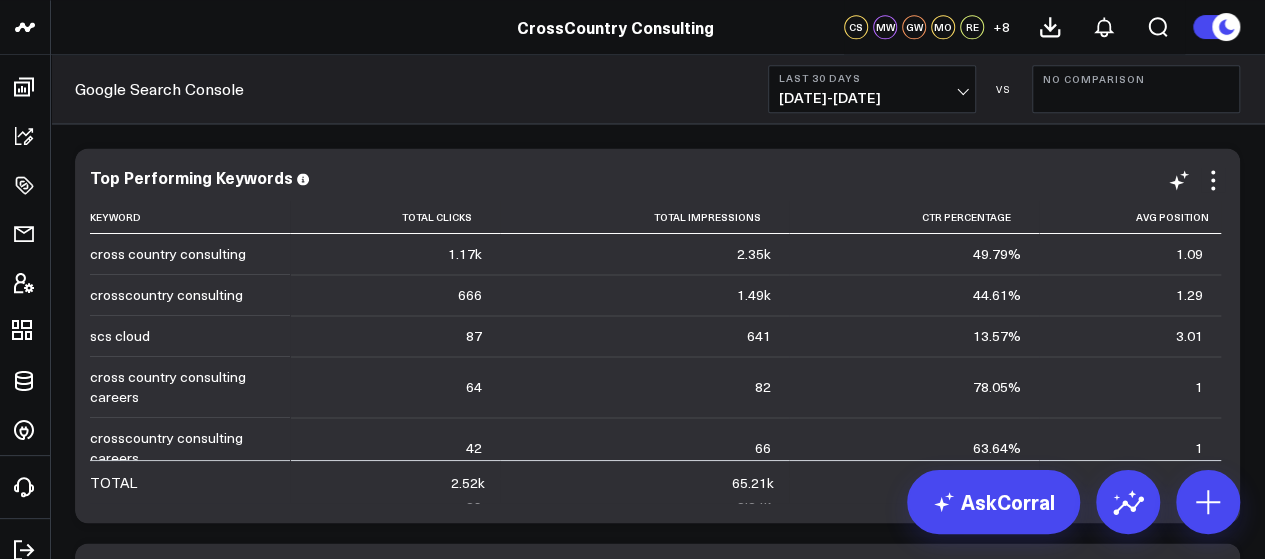 scroll, scrollTop: 1282, scrollLeft: 0, axis: vertical 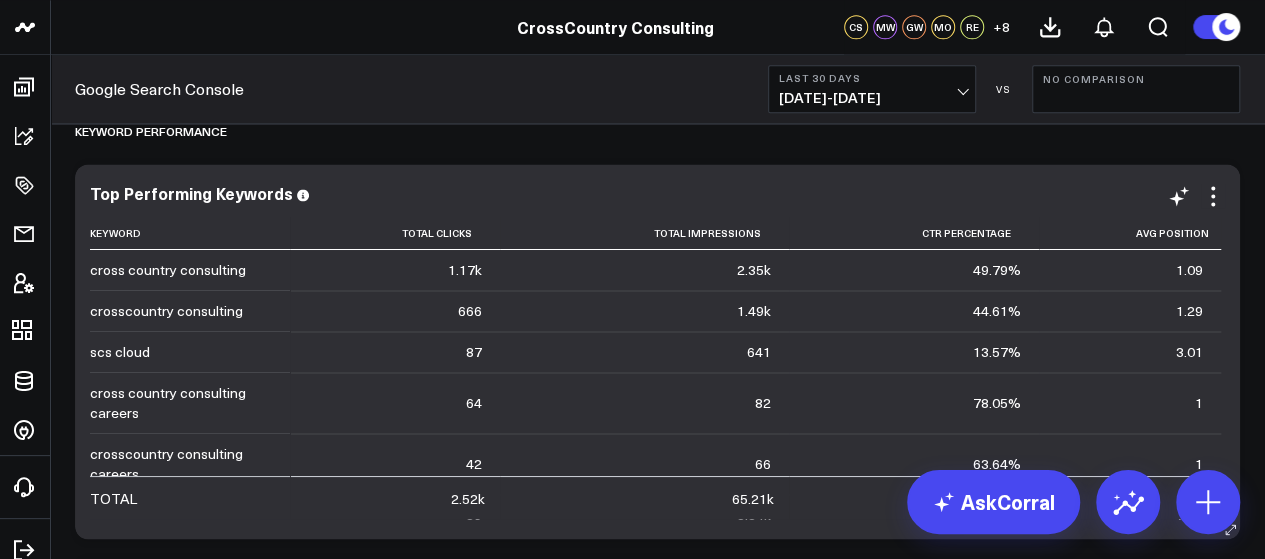 click on "06/27/25  -  07/26/25" at bounding box center (872, 98) 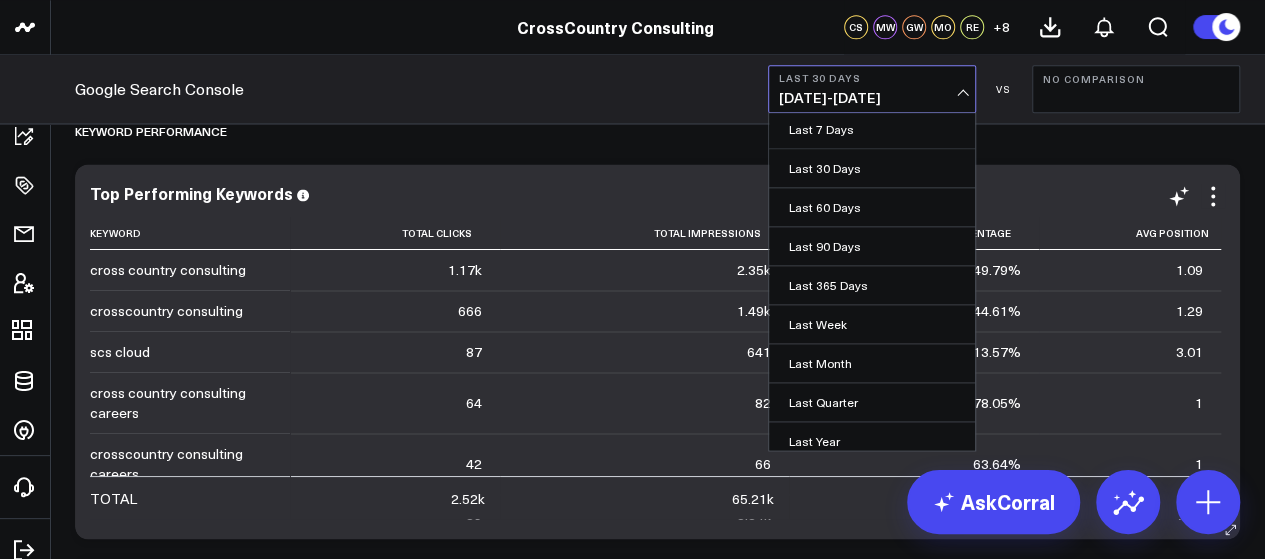 scroll, scrollTop: 202, scrollLeft: 0, axis: vertical 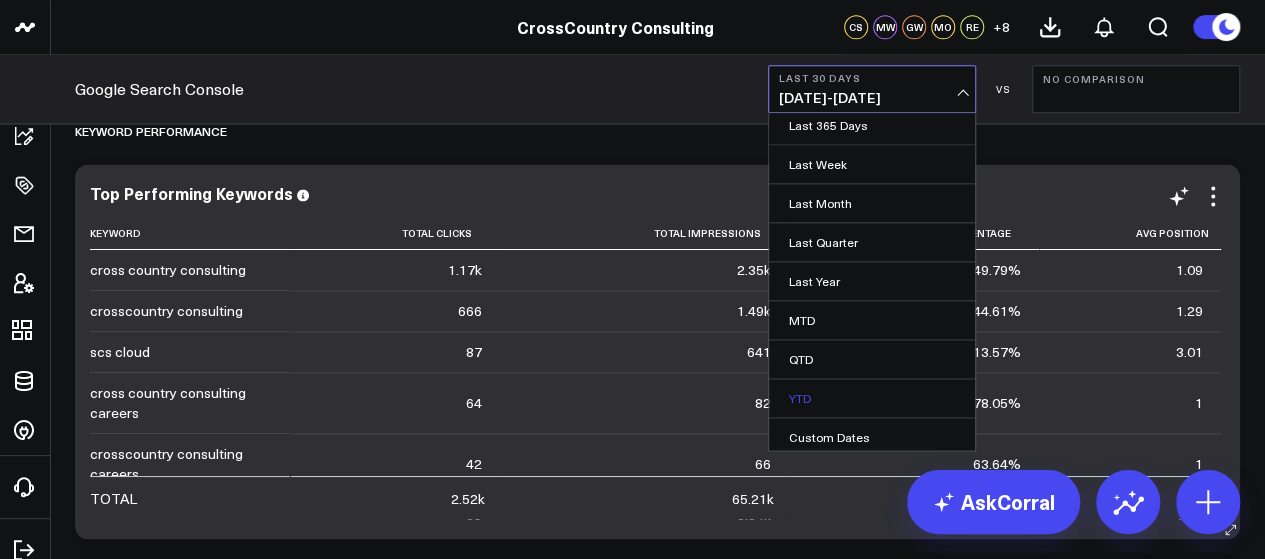 click on "YTD" at bounding box center [872, 398] 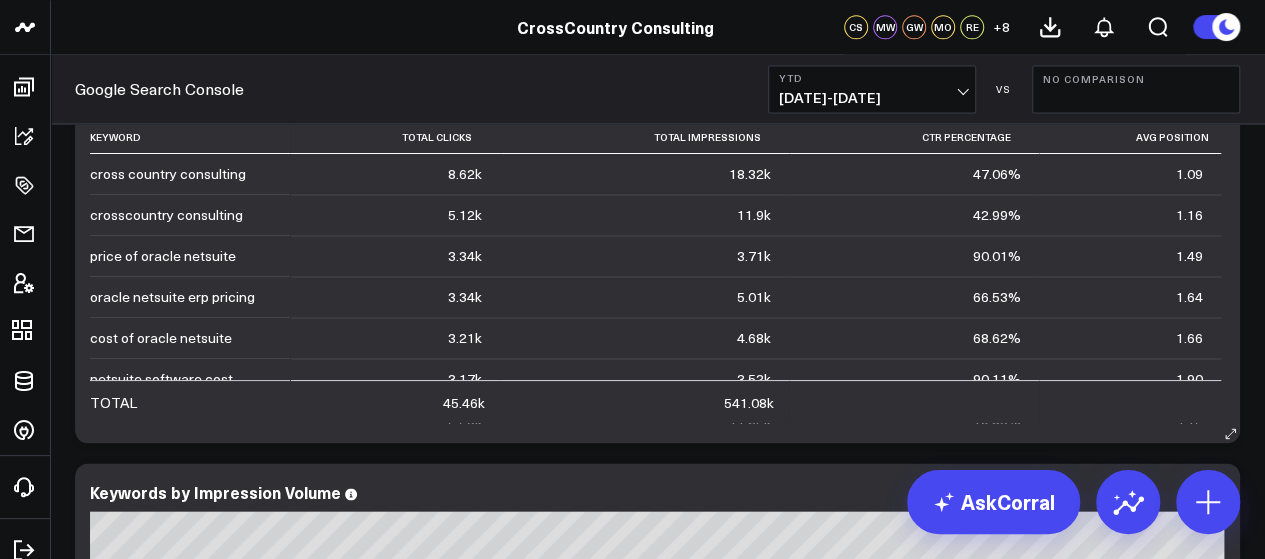scroll, scrollTop: 1402, scrollLeft: 0, axis: vertical 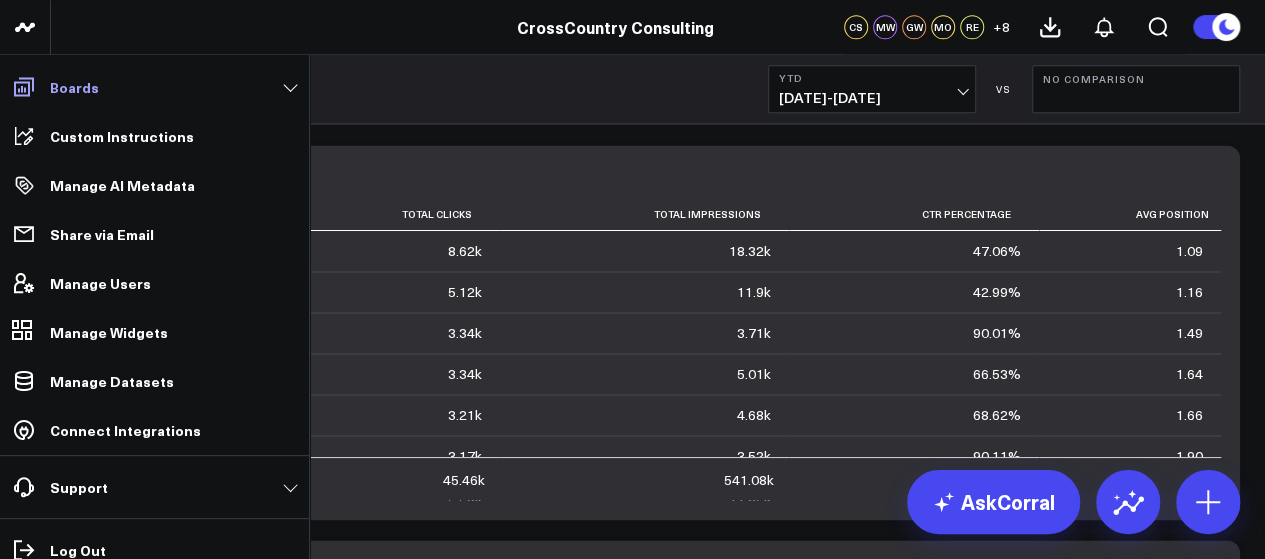 click on "Boards" at bounding box center (154, 87) 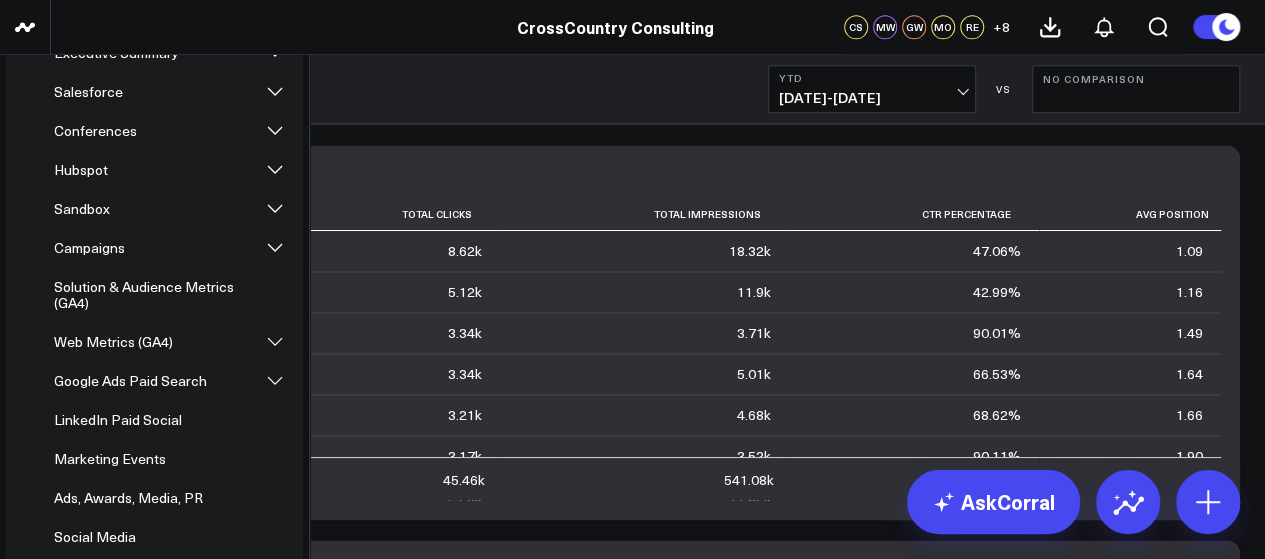 scroll, scrollTop: 80, scrollLeft: 0, axis: vertical 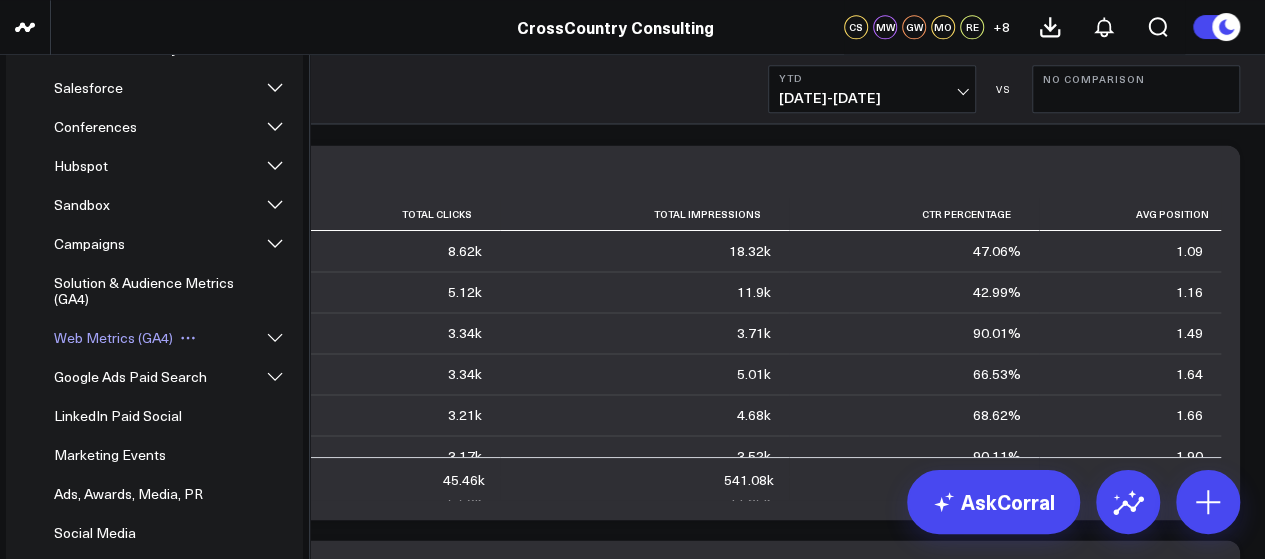 click on "Web Metrics (GA4)" at bounding box center [113, 337] 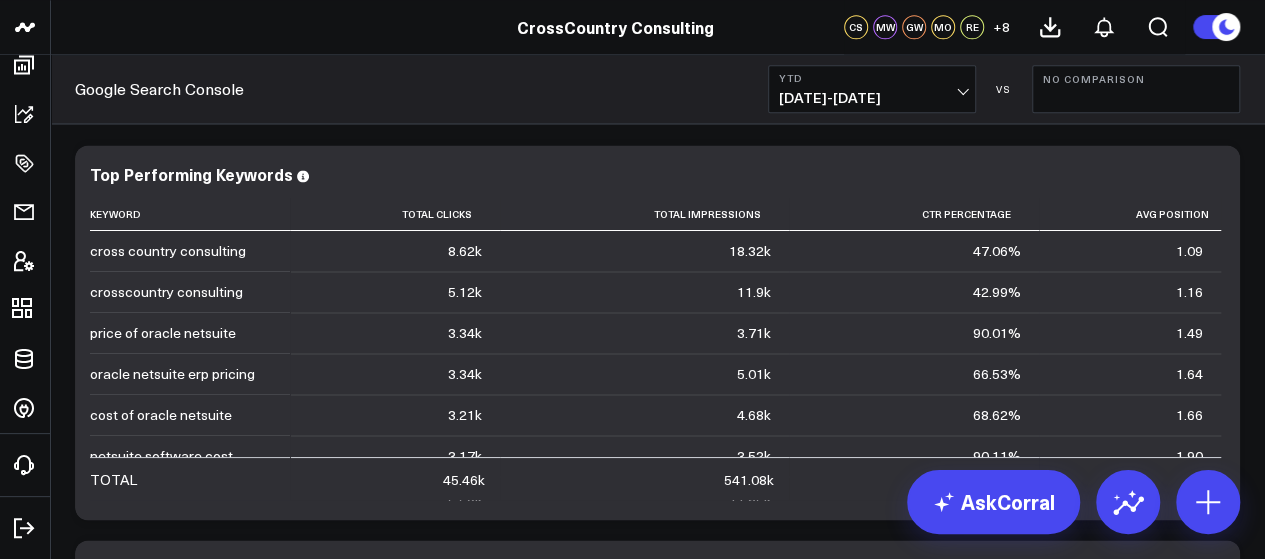 scroll, scrollTop: 20, scrollLeft: 0, axis: vertical 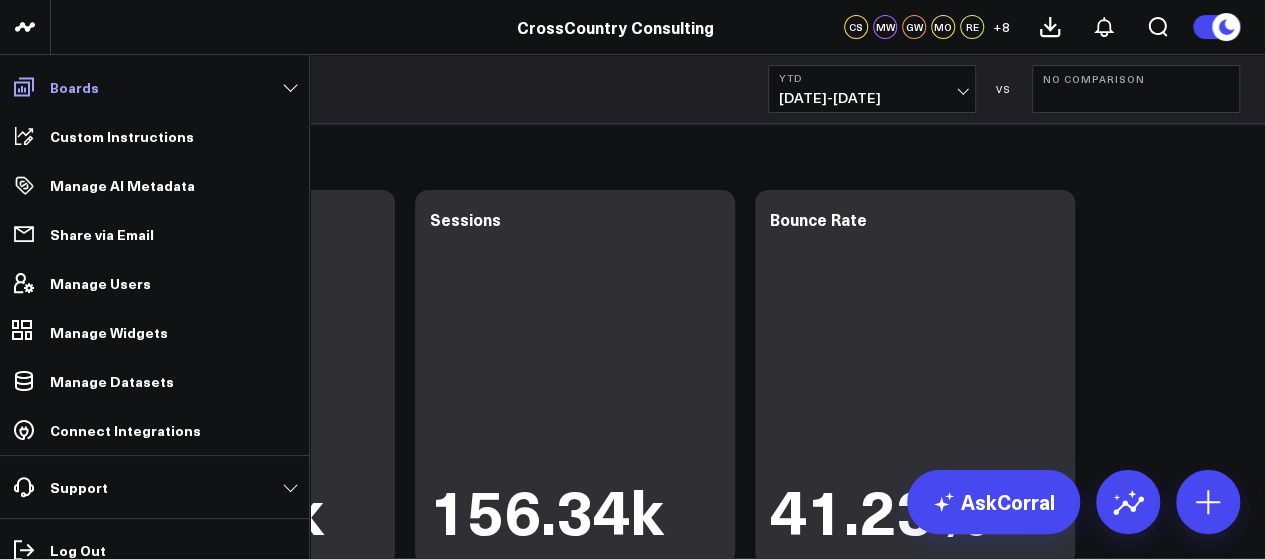 click on "Boards" at bounding box center [154, 87] 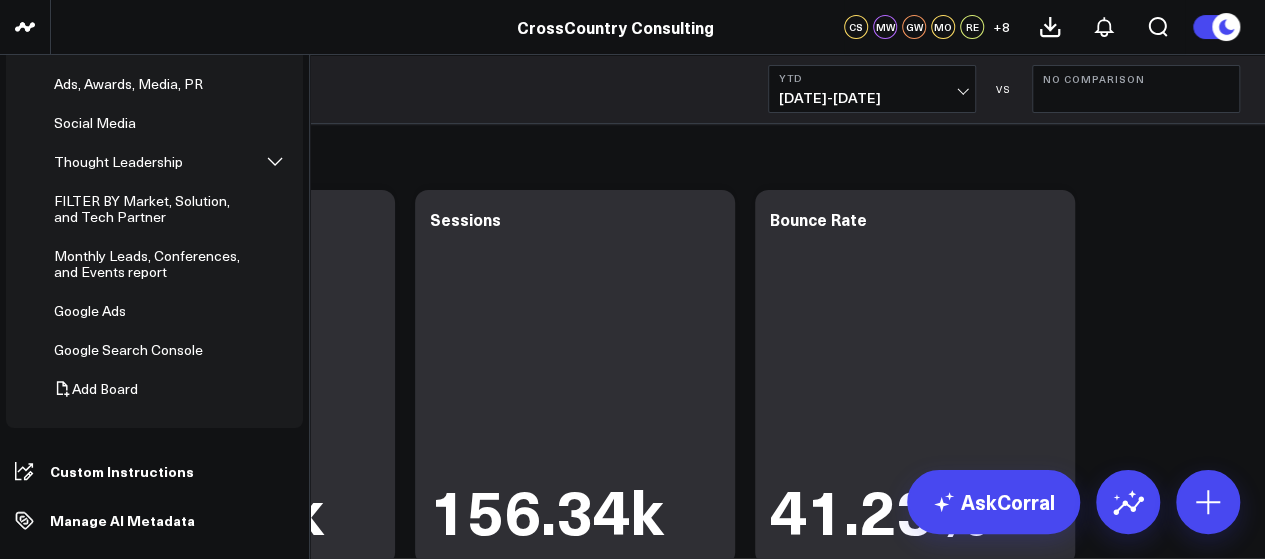 scroll, scrollTop: 498, scrollLeft: 0, axis: vertical 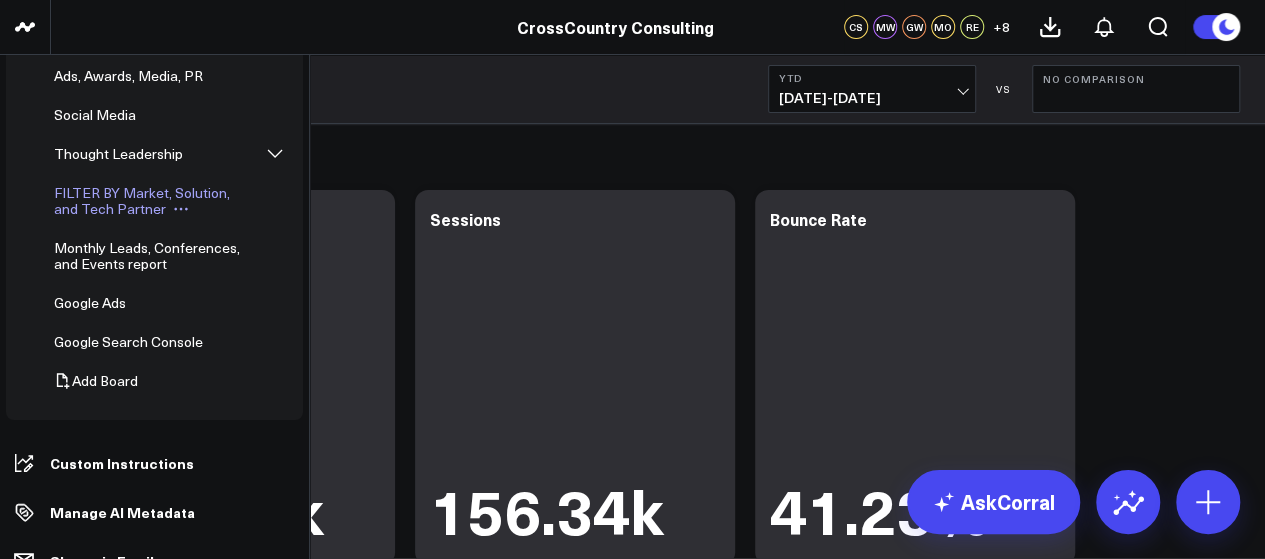 click on "FILTER BY Market, Solution, and Tech Partner" at bounding box center [142, 200] 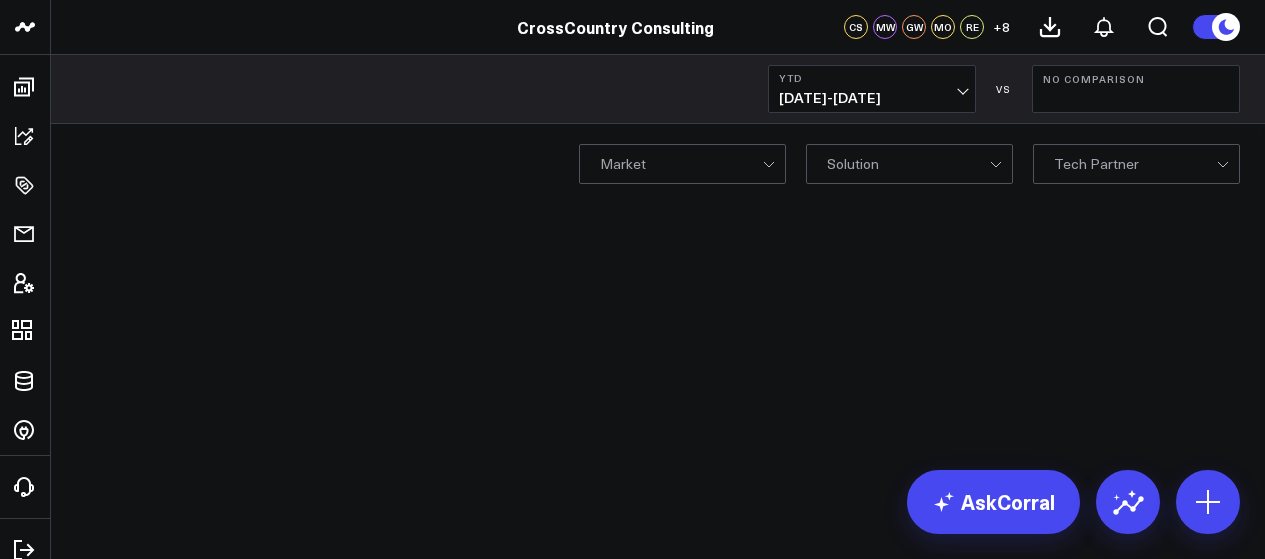 scroll, scrollTop: 0, scrollLeft: 0, axis: both 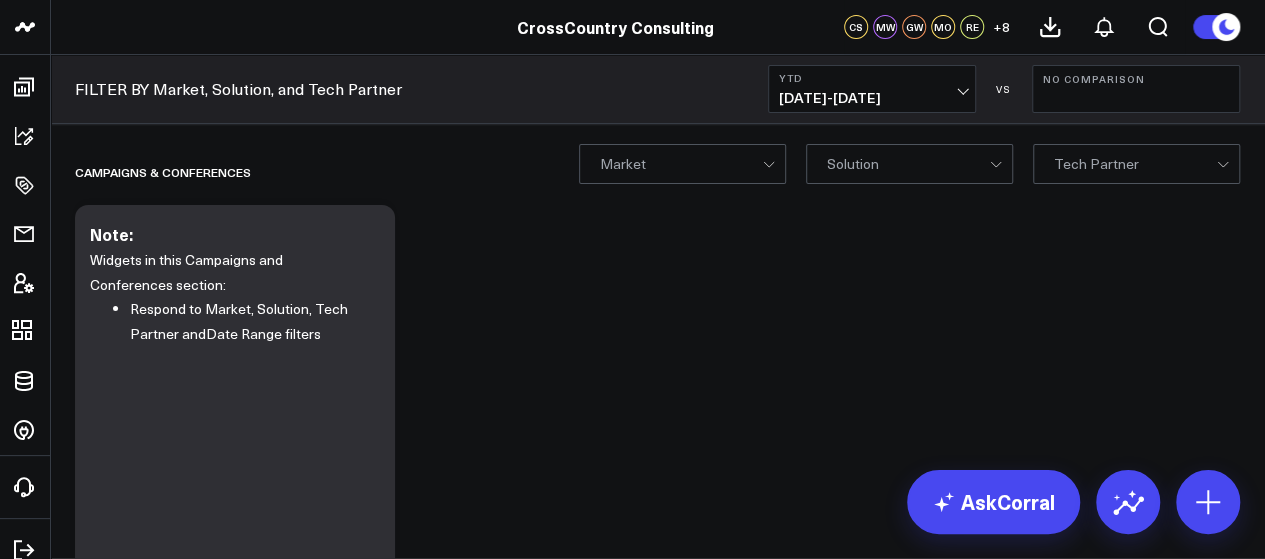 click on "0 Tech Partner" at bounding box center (1136, 164) 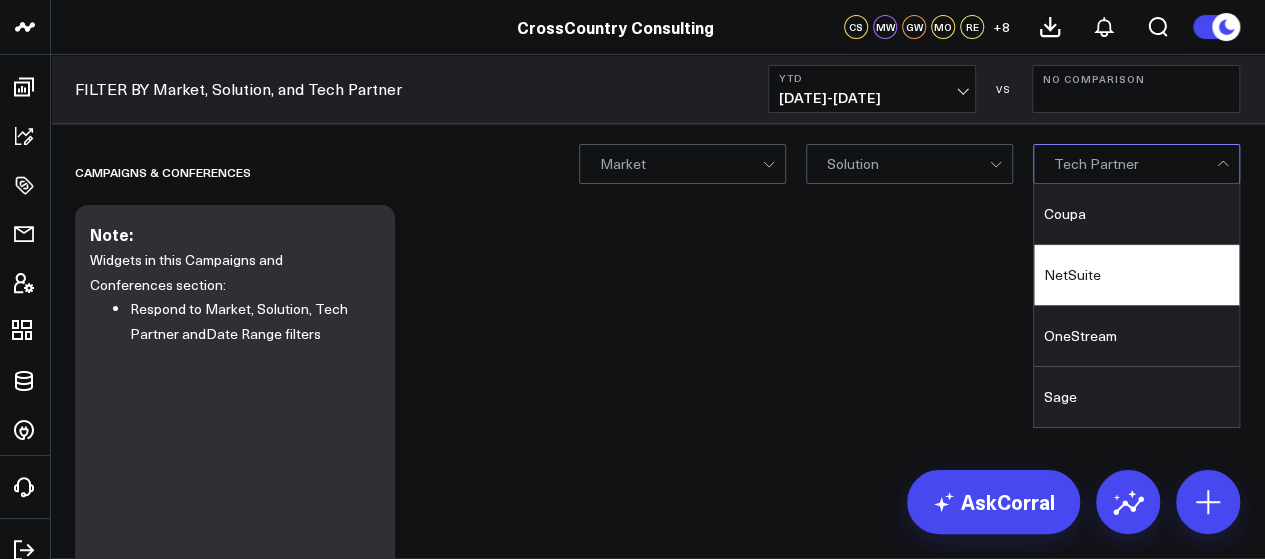 click on "NetSuite" at bounding box center [1136, 275] 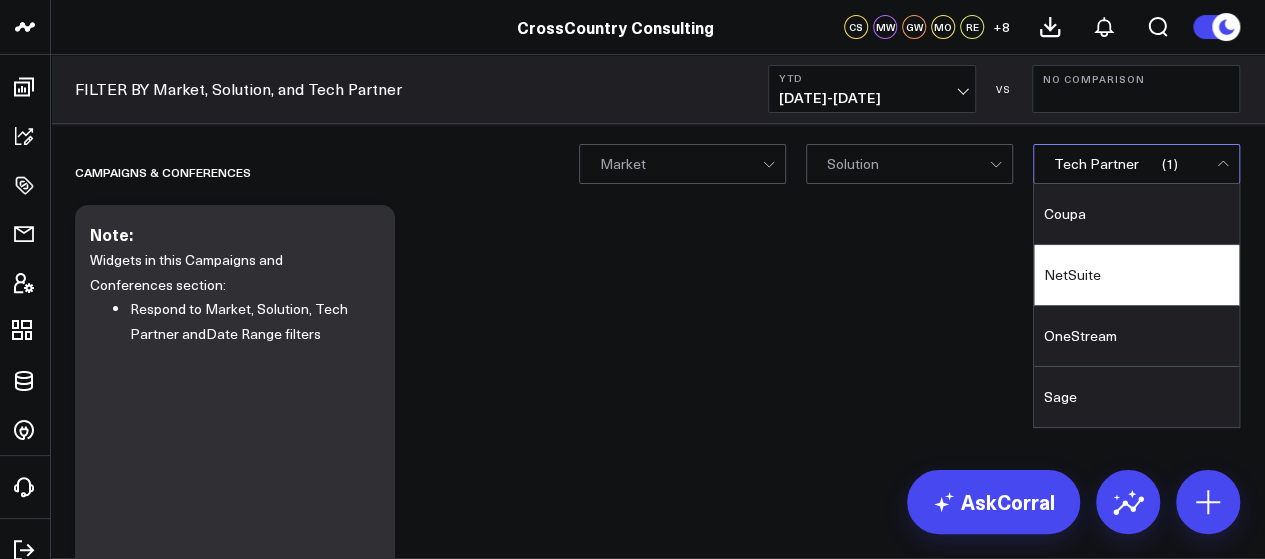 click on "NetSuite" at bounding box center (1136, 275) 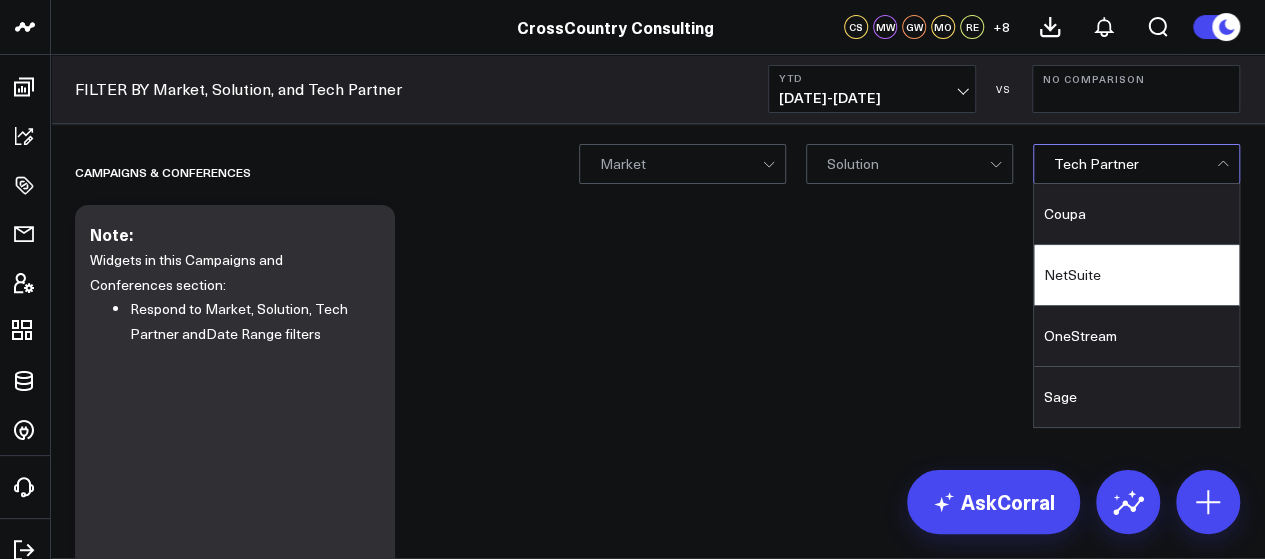 click on "NetSuite" at bounding box center [1136, 275] 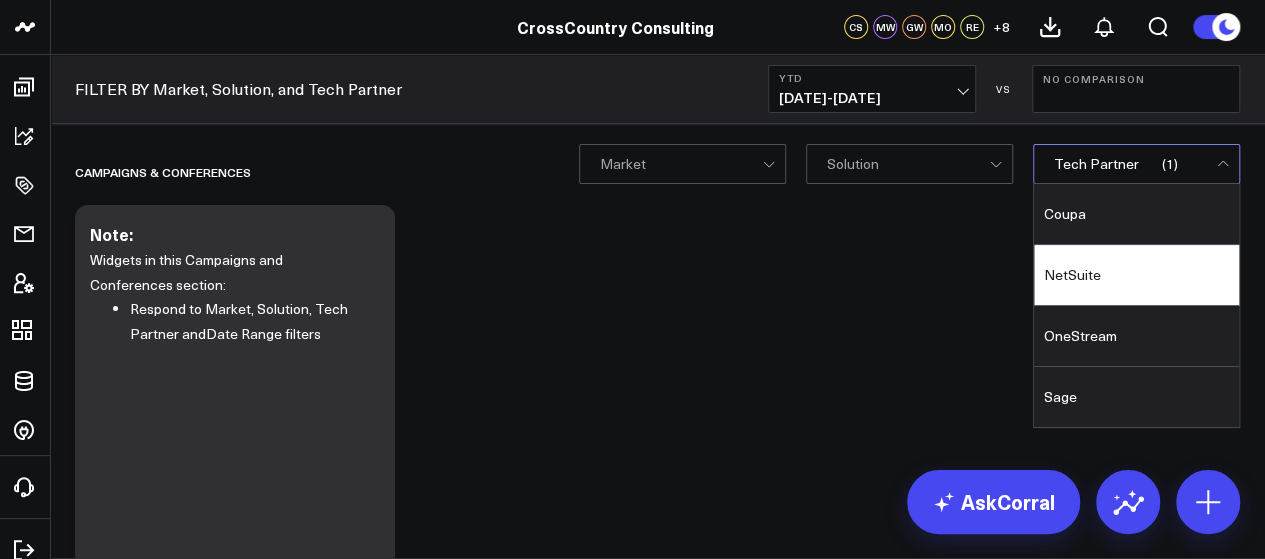 click on "NetSuite" at bounding box center (1136, 275) 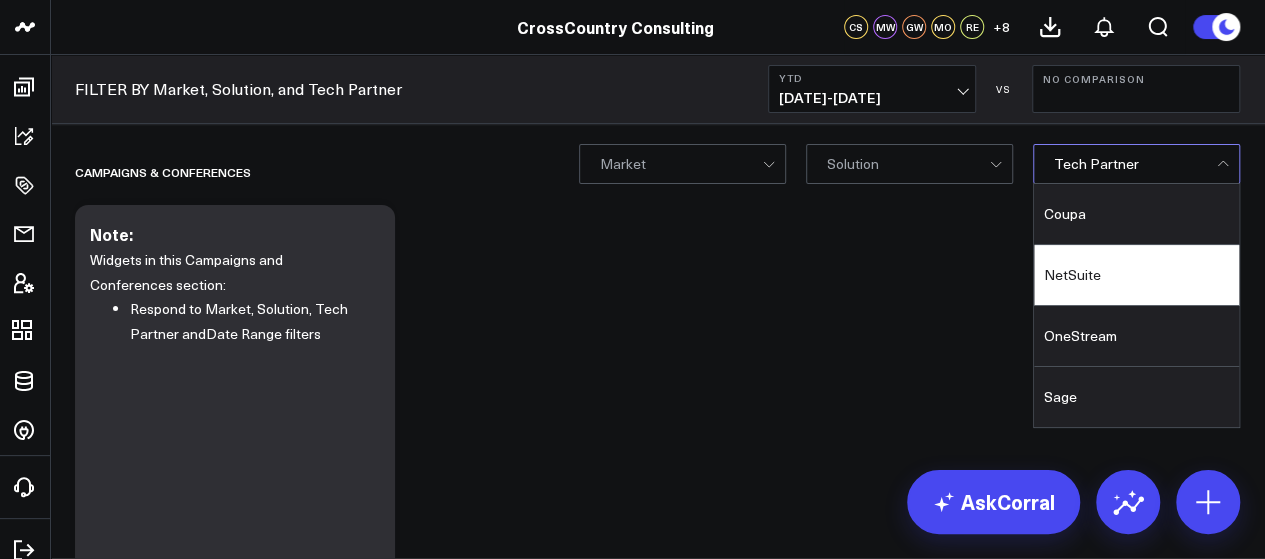 click on "NetSuite" at bounding box center (1136, 275) 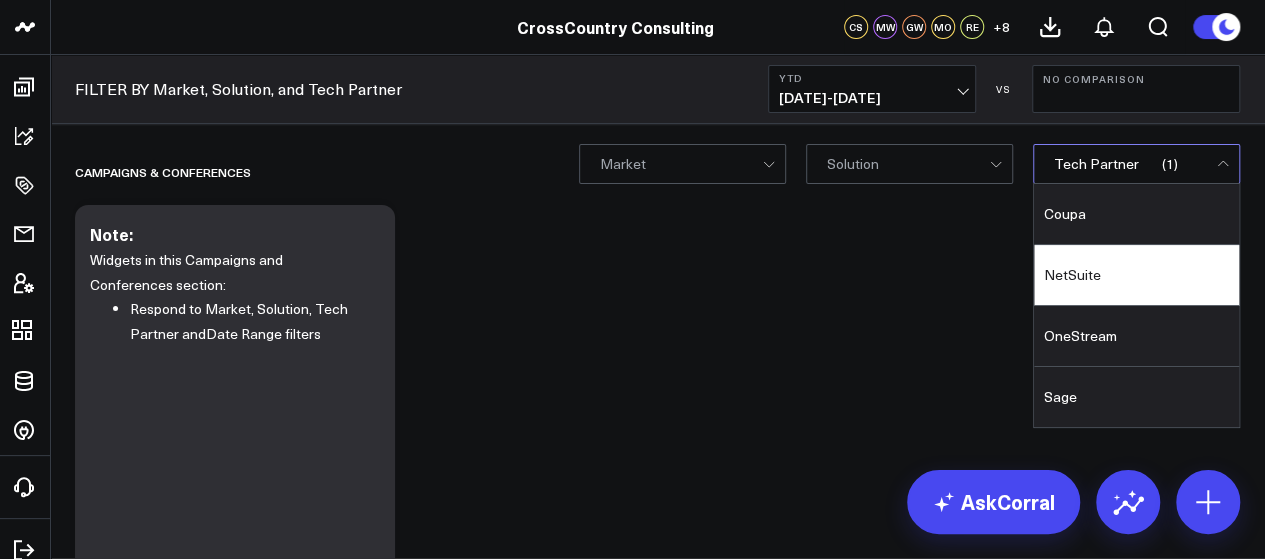 click on "Campaigns & Conferences Modify via AI Copy link to widget Ask support Remove Create linked copy Executive Summary Executive Summary (2024) Salesforce Salesforce Marketing Dashboard (2025) Salesforce Marketing Dashboard (2024) Conferences Conferences (2024) Hubspot Hubspot 2024 Sandbox Brand Insights Brand Insights Scoring LinkedIn Ads Campaigns SCS Acquisition (NetSuite) Archive B4 Q1 - Campaign Details B4 Q2 - Campaign Details Gartner CFO - Campaign Details B4 Q3 - Campaign Details Campaigns (2024) Iceberg 2.0 FAST TAS CARE Solution & Audience Metrics (GA4) Web Metrics (GA4) AI & LLM Metrics Google Ads Paid Search Paid Search Campaign Trends LinkedIn Paid Social Marketing Events Ads, Awards, Media, PR Social Media Thought Leadership Thought Leadership (2024) Thought Leadership (2025) FILTER BY Market, Solution, and Tech Partner Monthly Leads, Conferences, and Events report Google Ads Google Search Console Duplicate to Executive Summary Executive Summary (2024) Salesforce Salesforce Marketing Dashboard (2025)" at bounding box center (657, 4680) 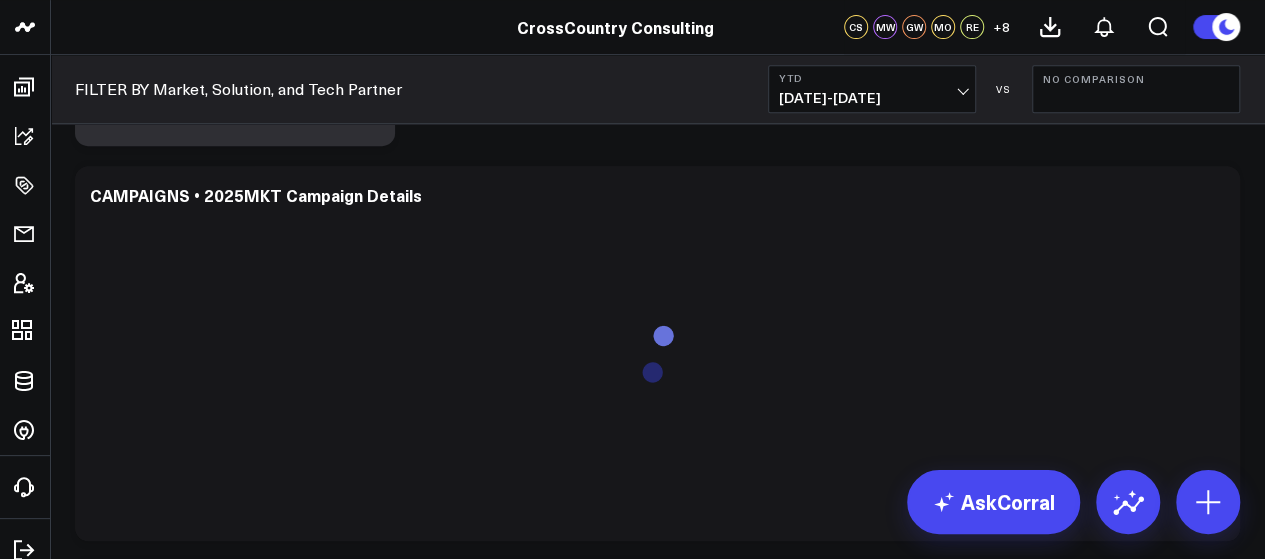 scroll, scrollTop: 0, scrollLeft: 0, axis: both 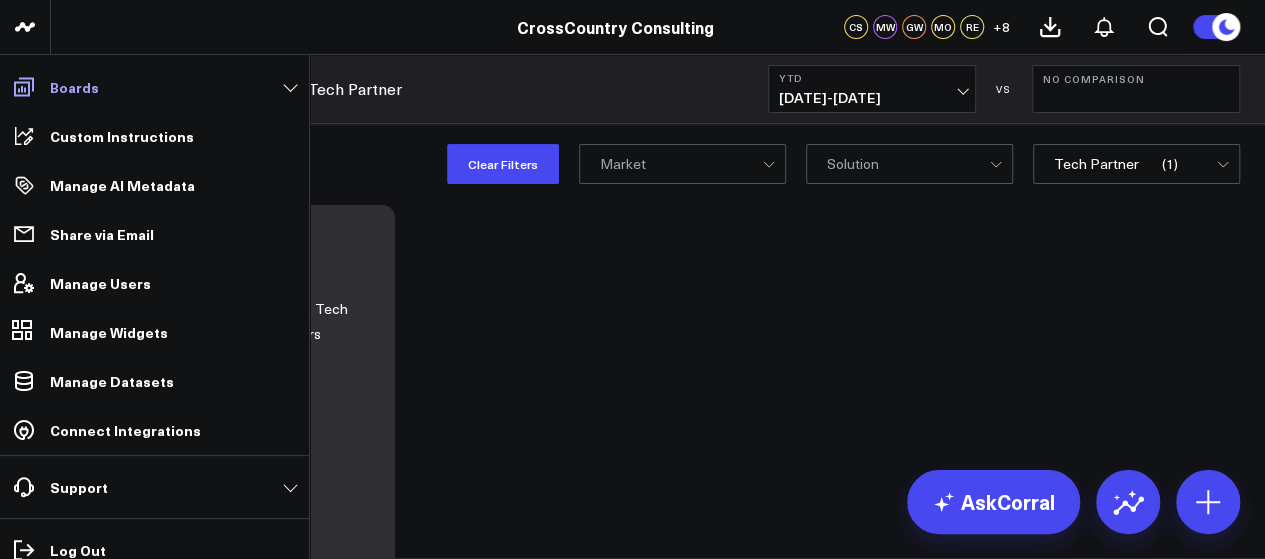 click on "Boards" at bounding box center (154, 87) 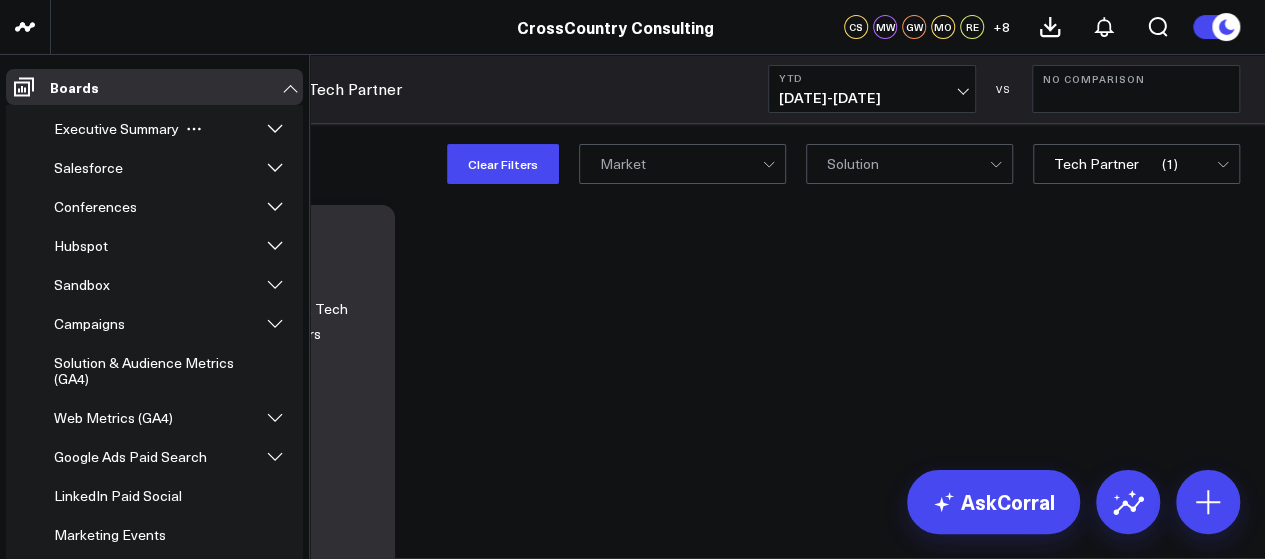 click 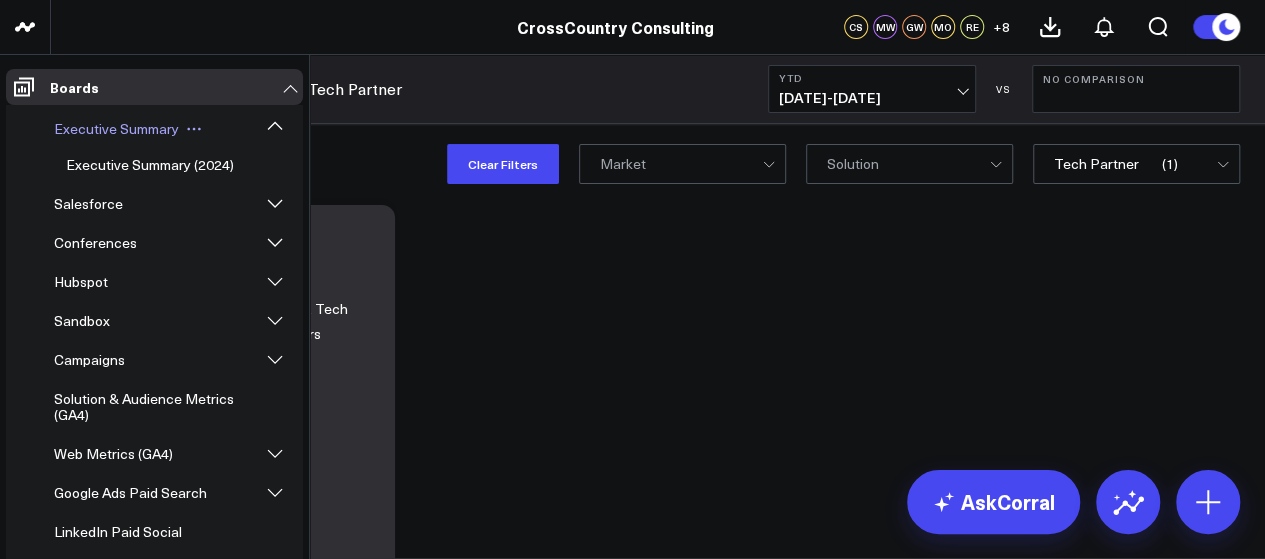 click on "Executive Summary" at bounding box center (116, 128) 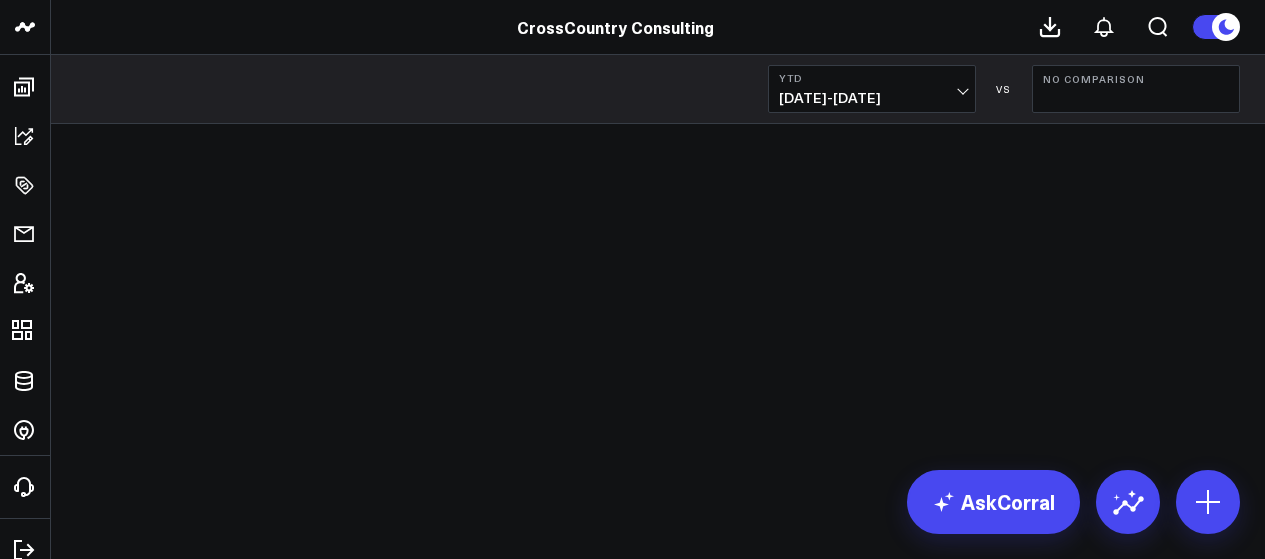 scroll, scrollTop: 0, scrollLeft: 0, axis: both 